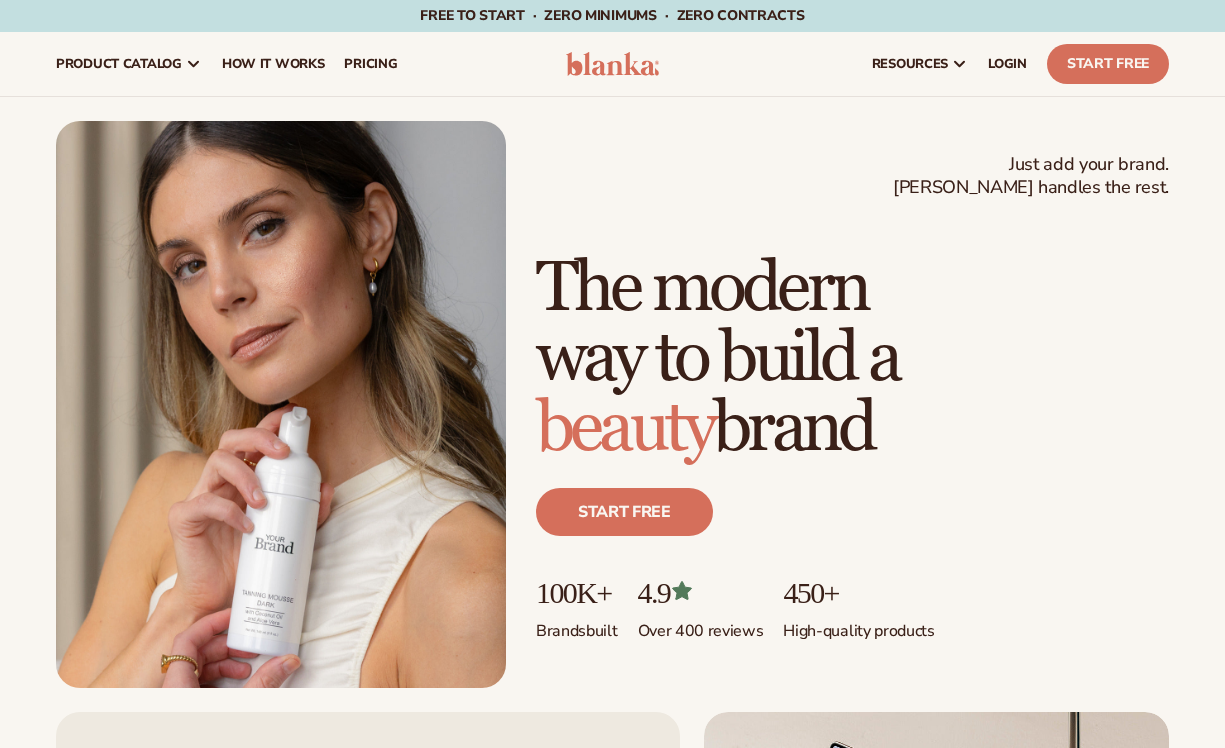 scroll, scrollTop: 0, scrollLeft: 0, axis: both 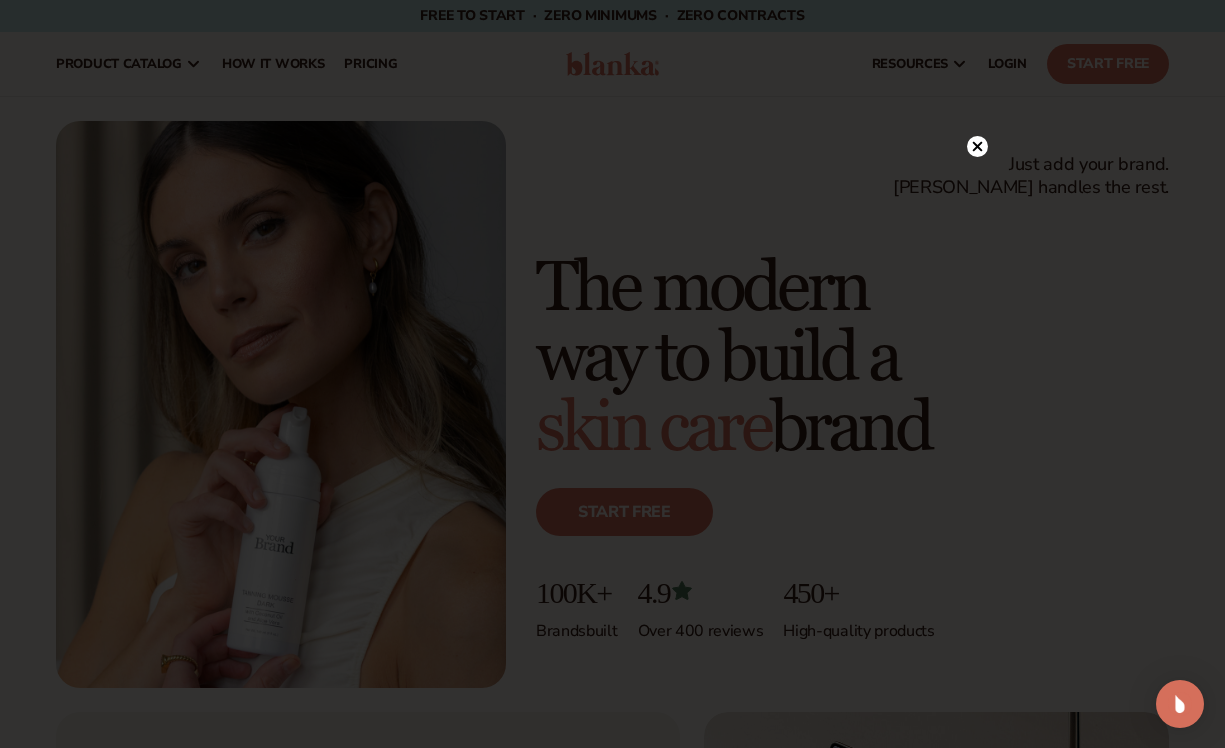 click 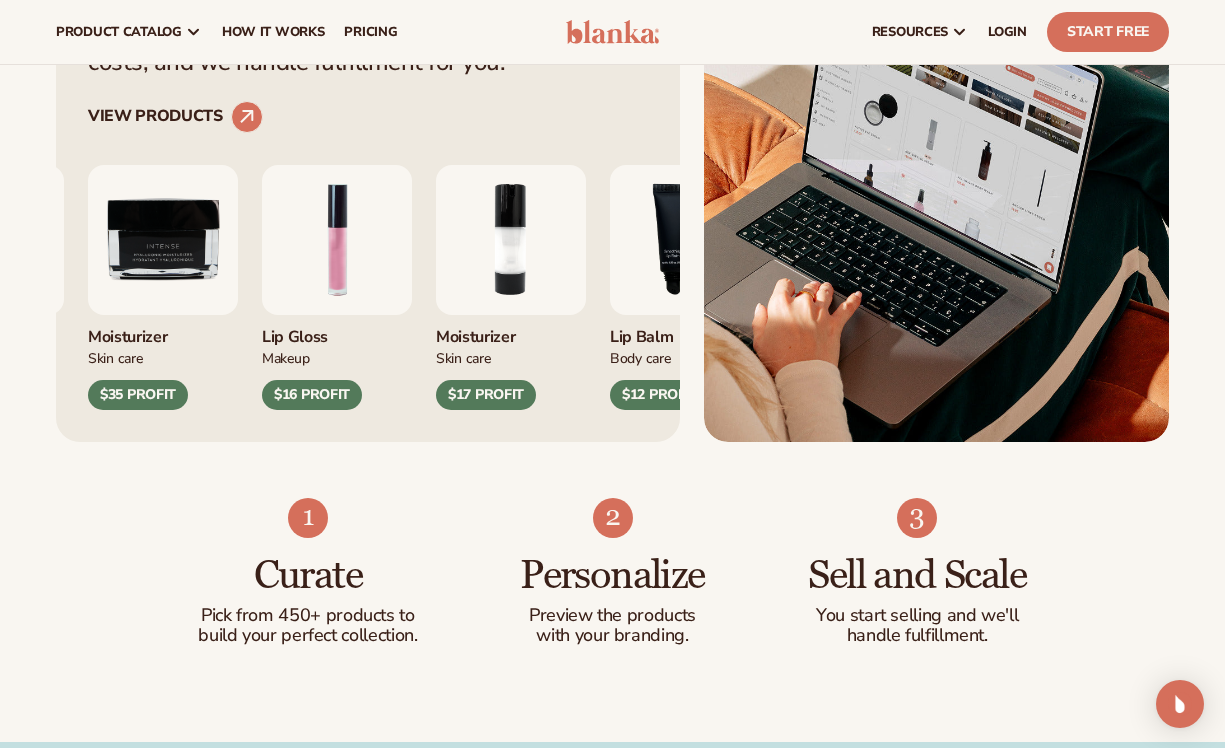 scroll, scrollTop: 589, scrollLeft: 0, axis: vertical 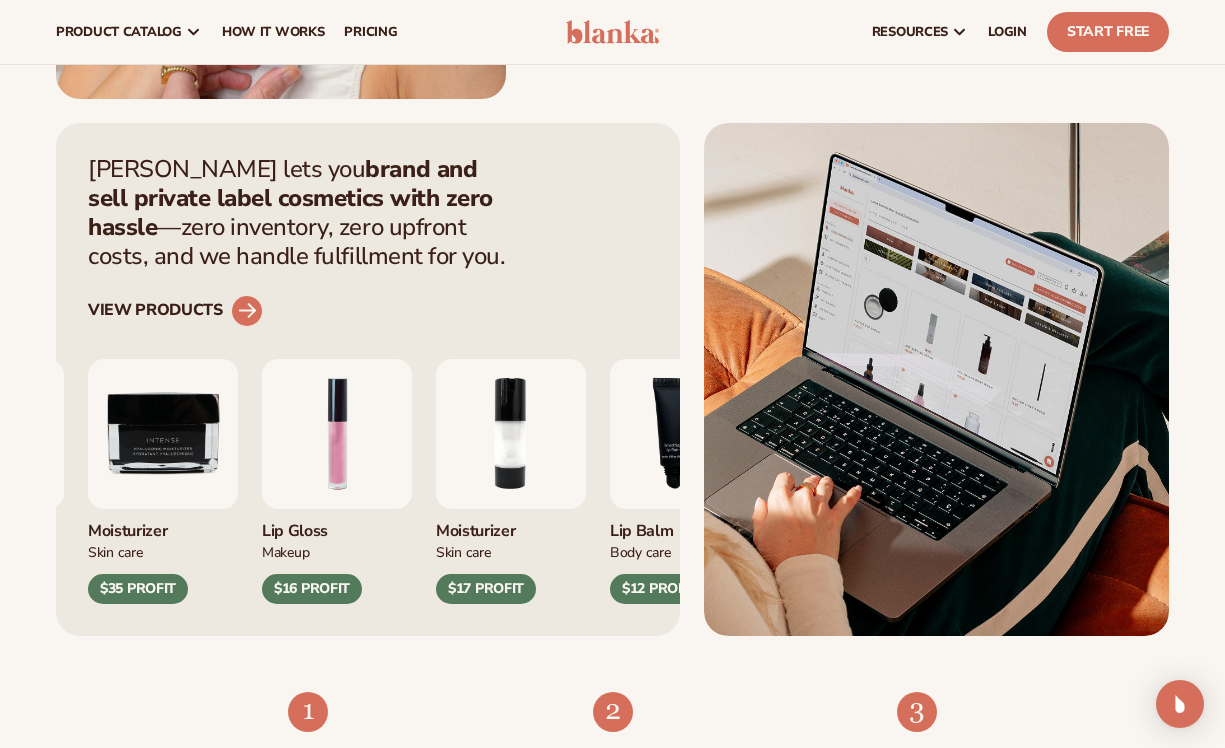 click 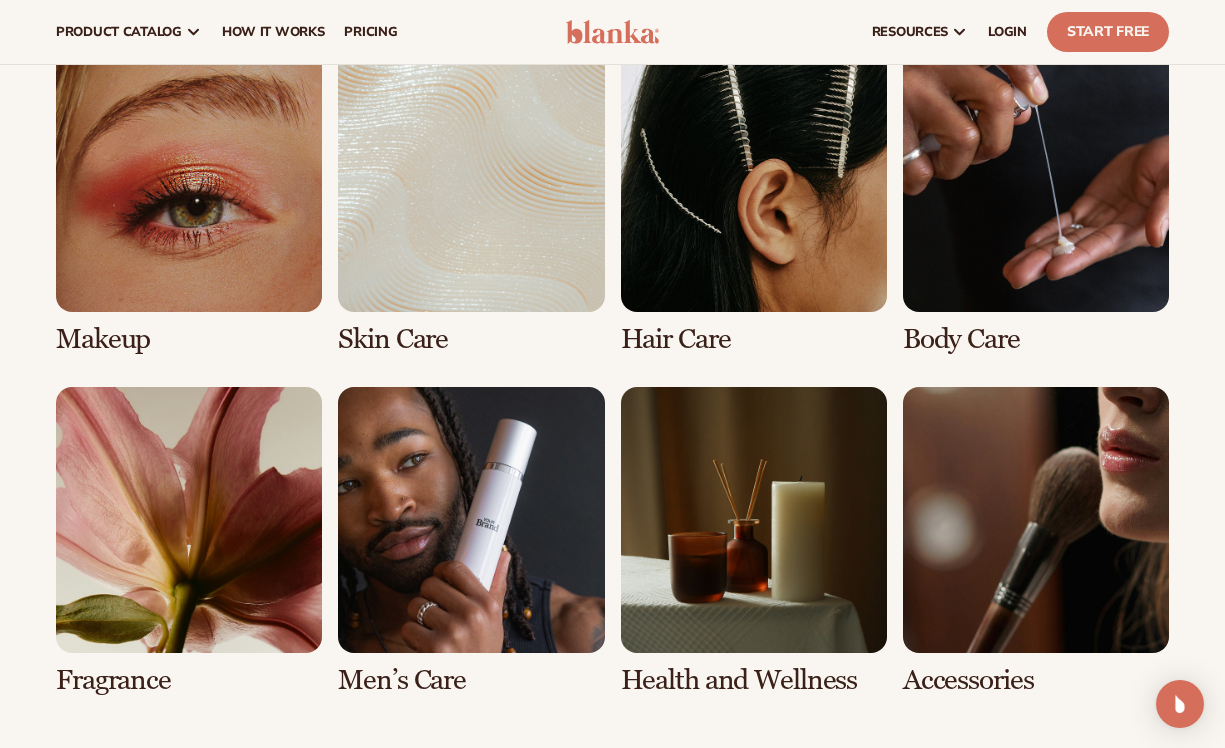scroll, scrollTop: 1425, scrollLeft: 0, axis: vertical 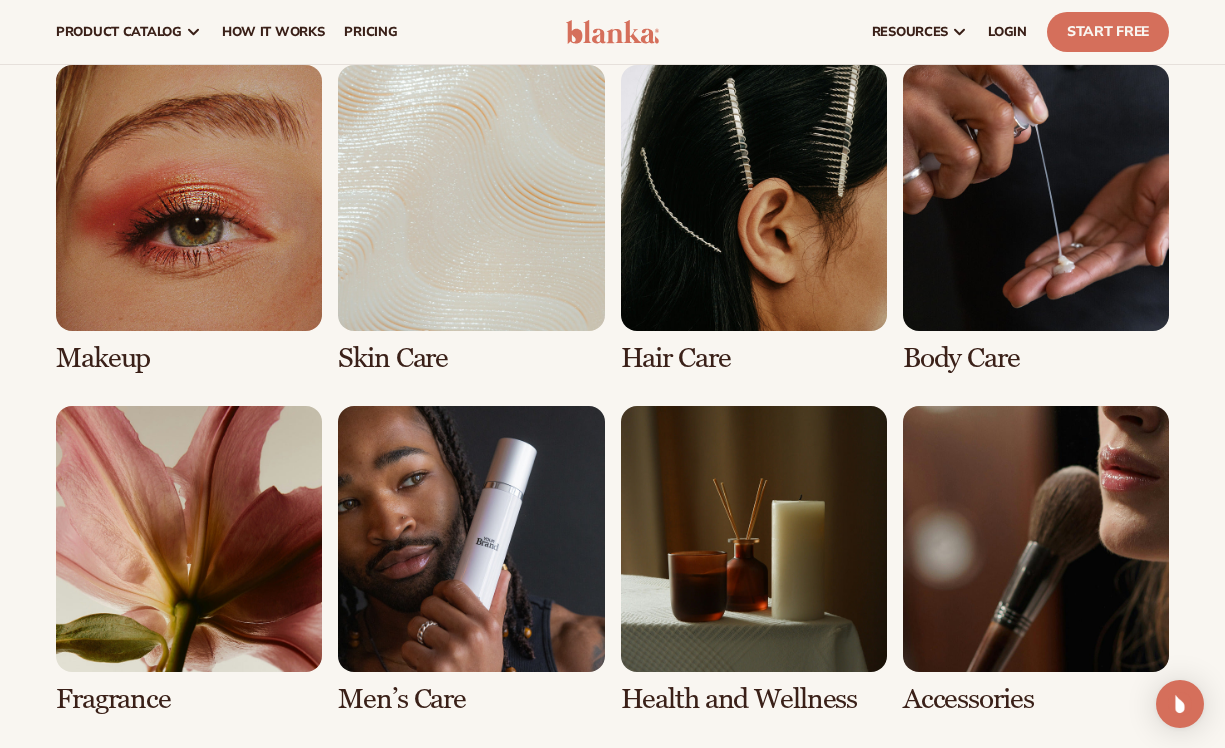 click at bounding box center [754, 219] 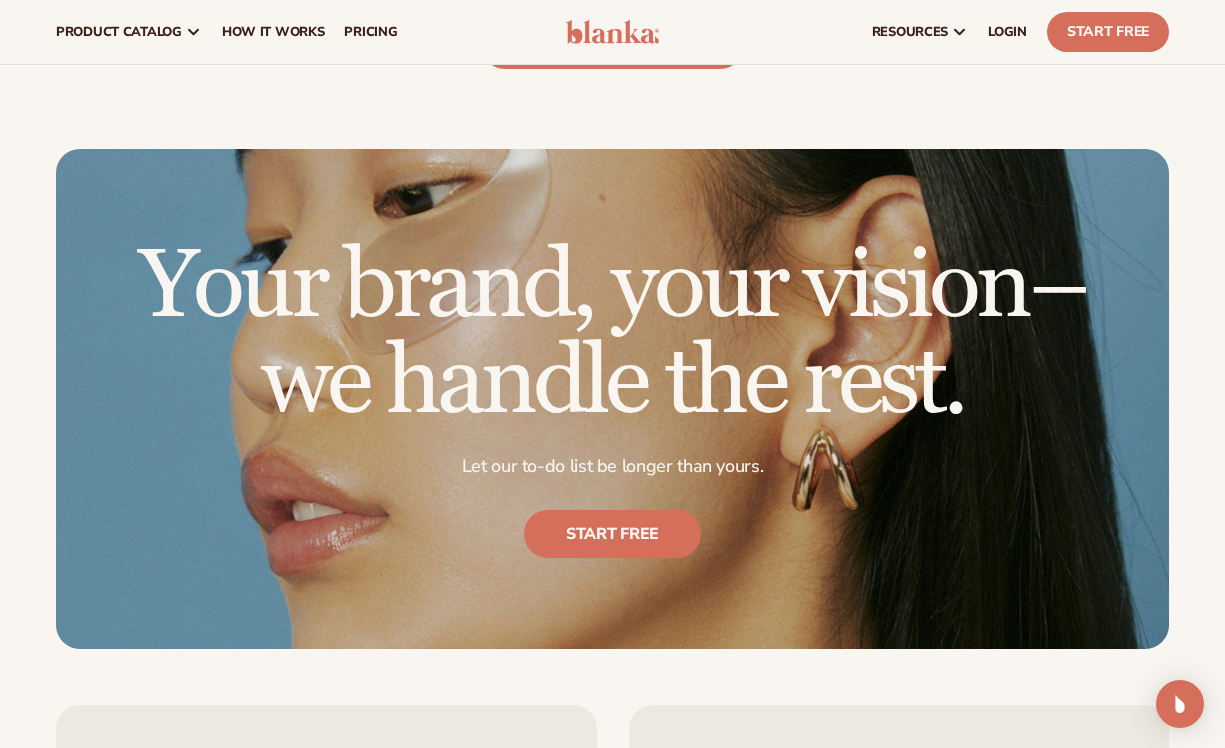 scroll, scrollTop: 3321, scrollLeft: 0, axis: vertical 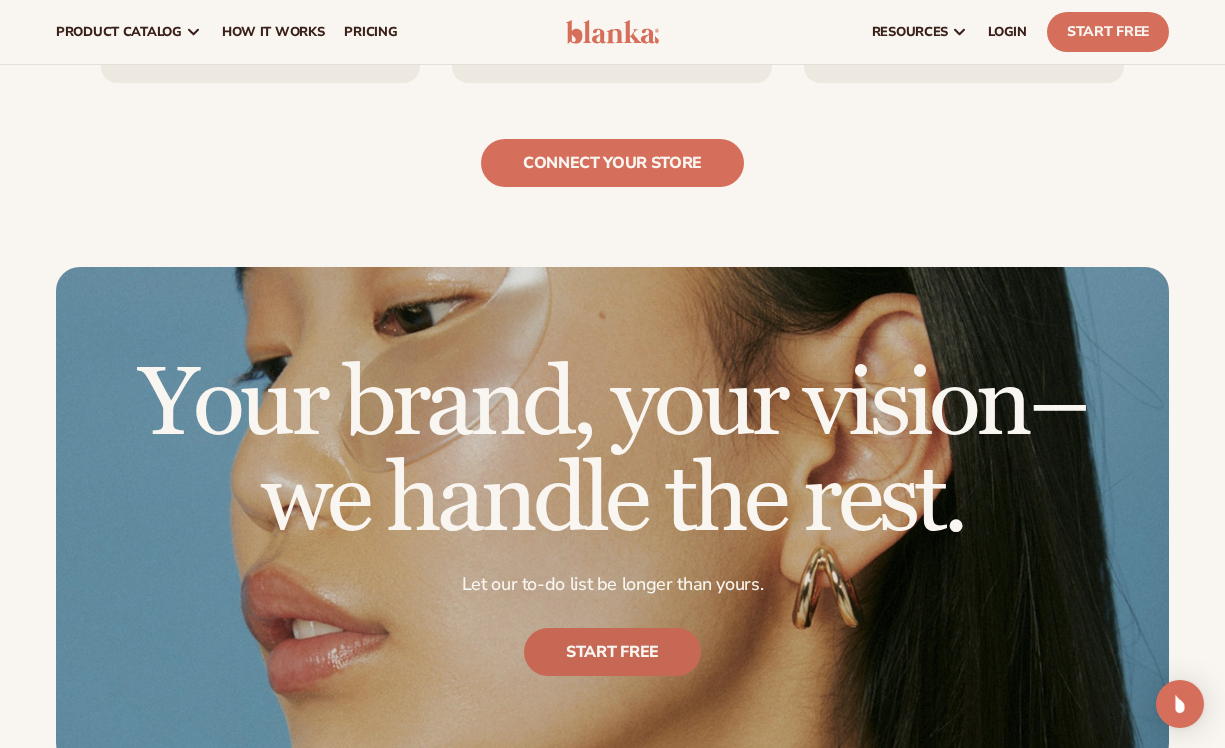 click on "Start free" at bounding box center (612, 653) 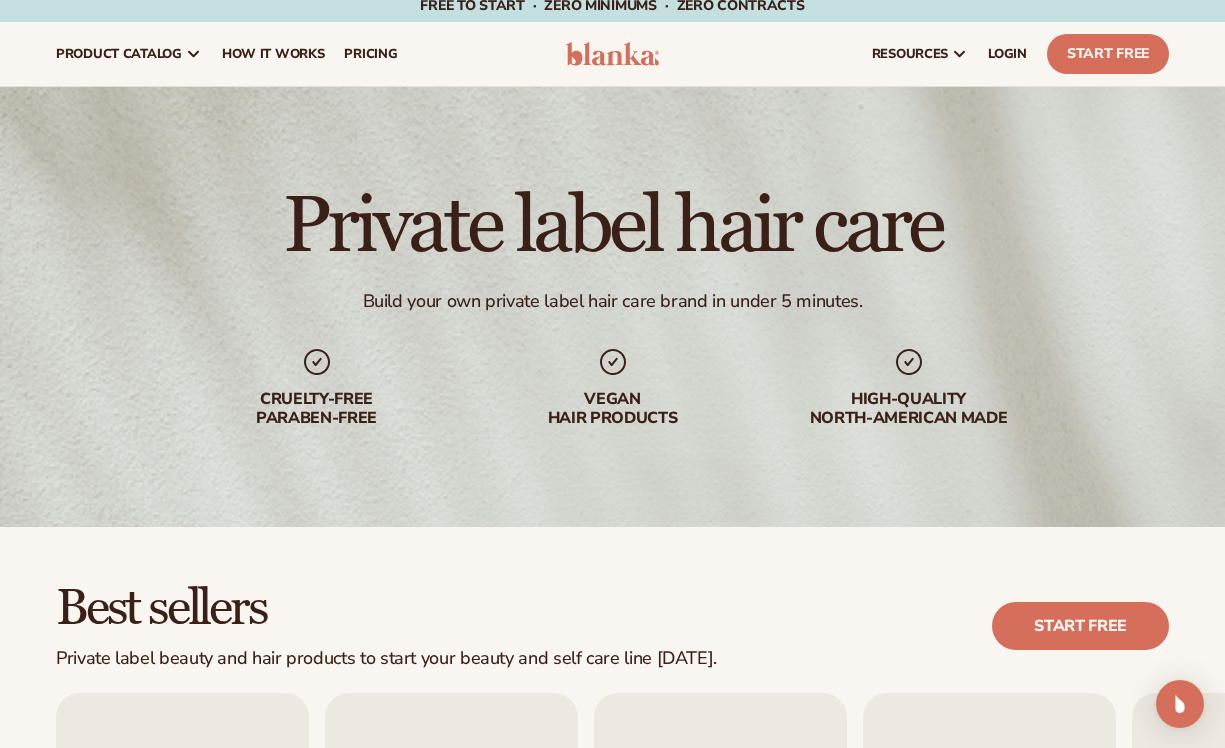 scroll, scrollTop: 0, scrollLeft: 0, axis: both 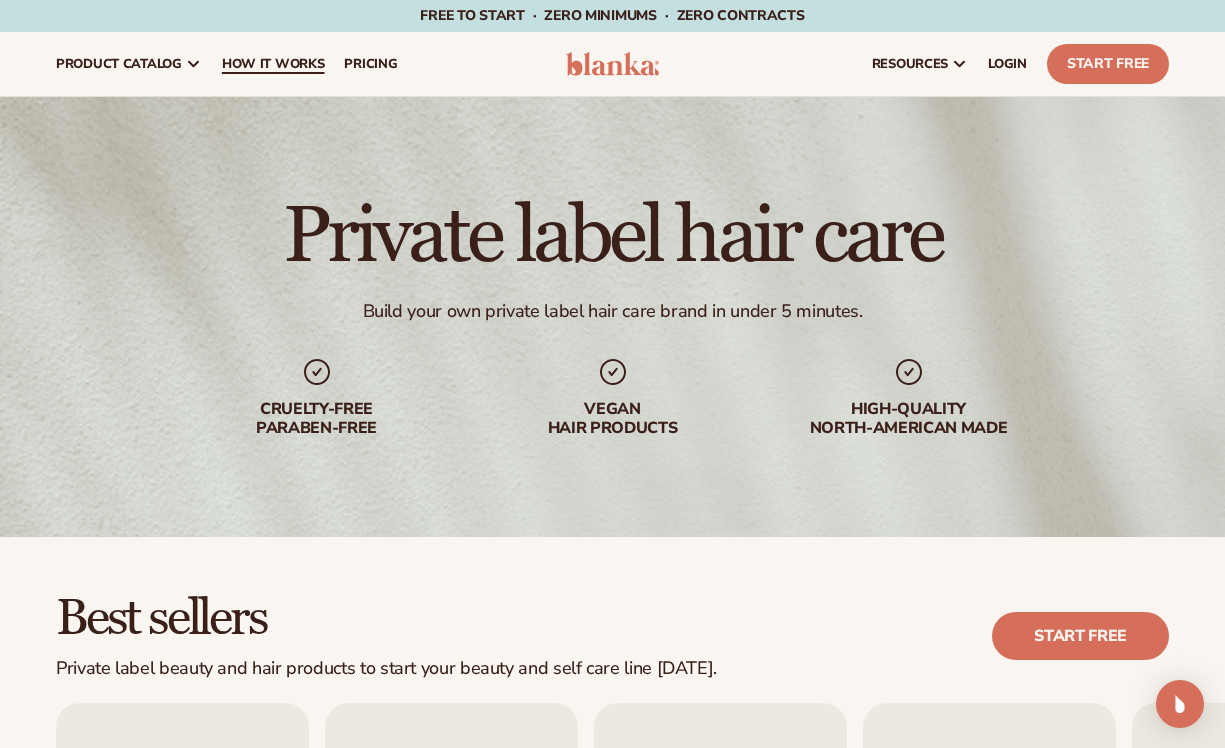 click on "How It Works" at bounding box center (273, 64) 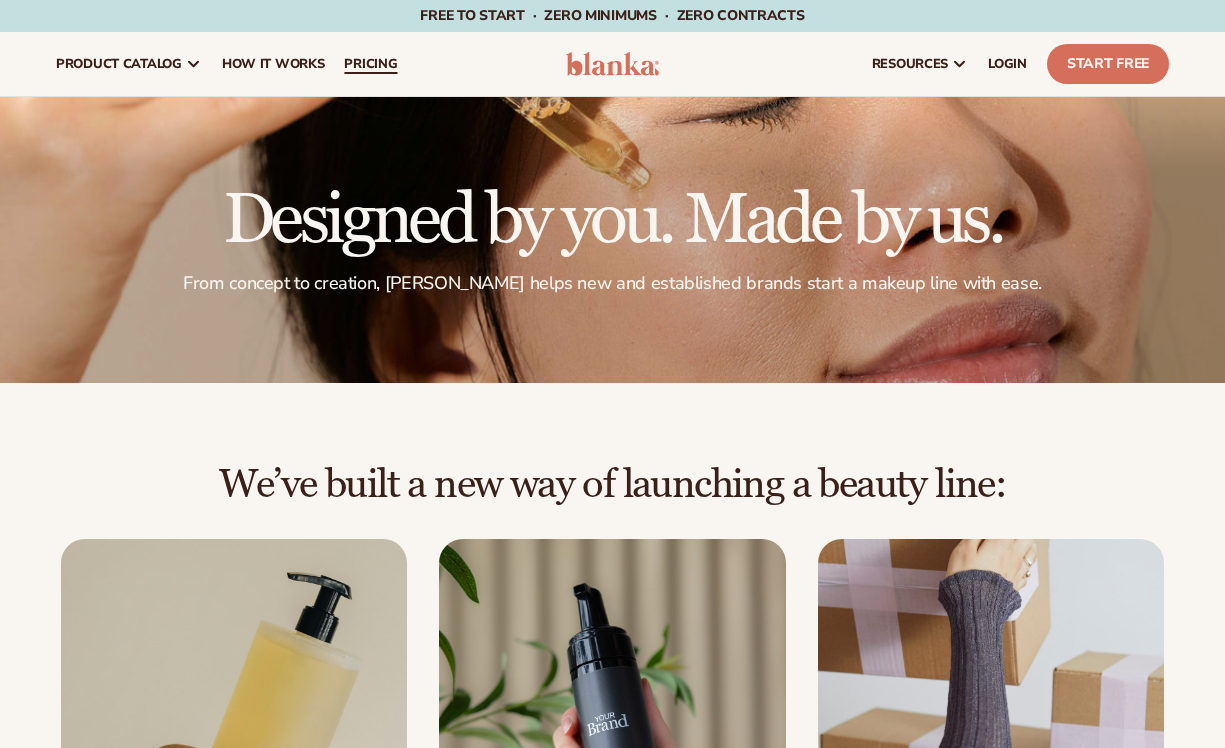 scroll, scrollTop: 0, scrollLeft: 0, axis: both 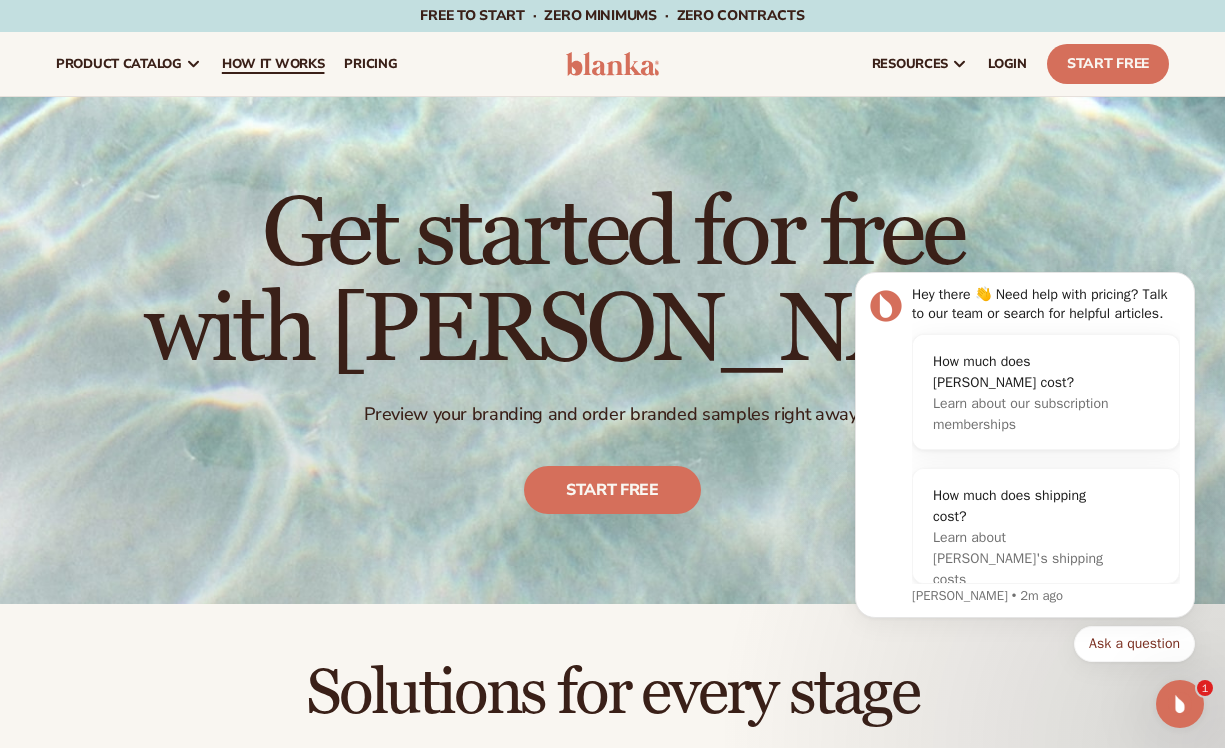 click on "How It Works" at bounding box center (273, 64) 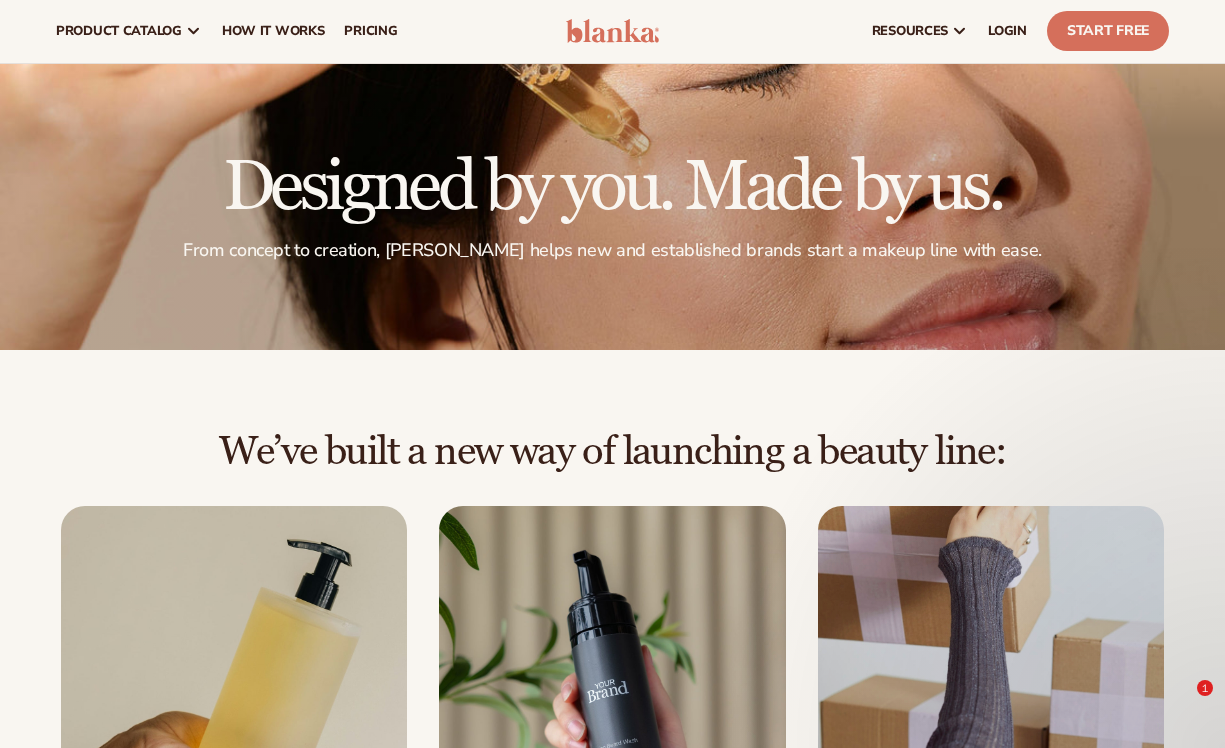scroll, scrollTop: 379, scrollLeft: 0, axis: vertical 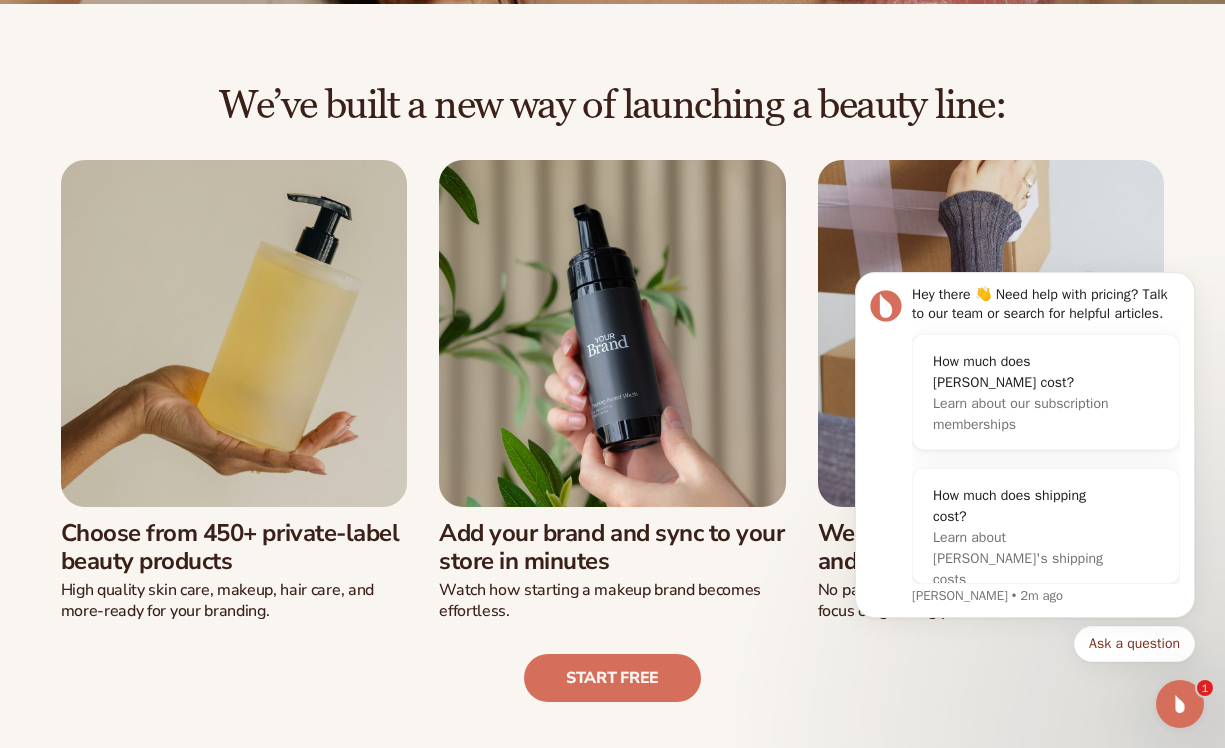 click on "Hey there 👋 Need help with pricing? Talk to our team or search for helpful articles.   How much does [PERSON_NAME] cost? Learn about our subscription memberships   How much does shipping cost? Learn about [PERSON_NAME]'s shipping costs [PERSON_NAME] • 2m ago Ask a question" at bounding box center [1025, 450] 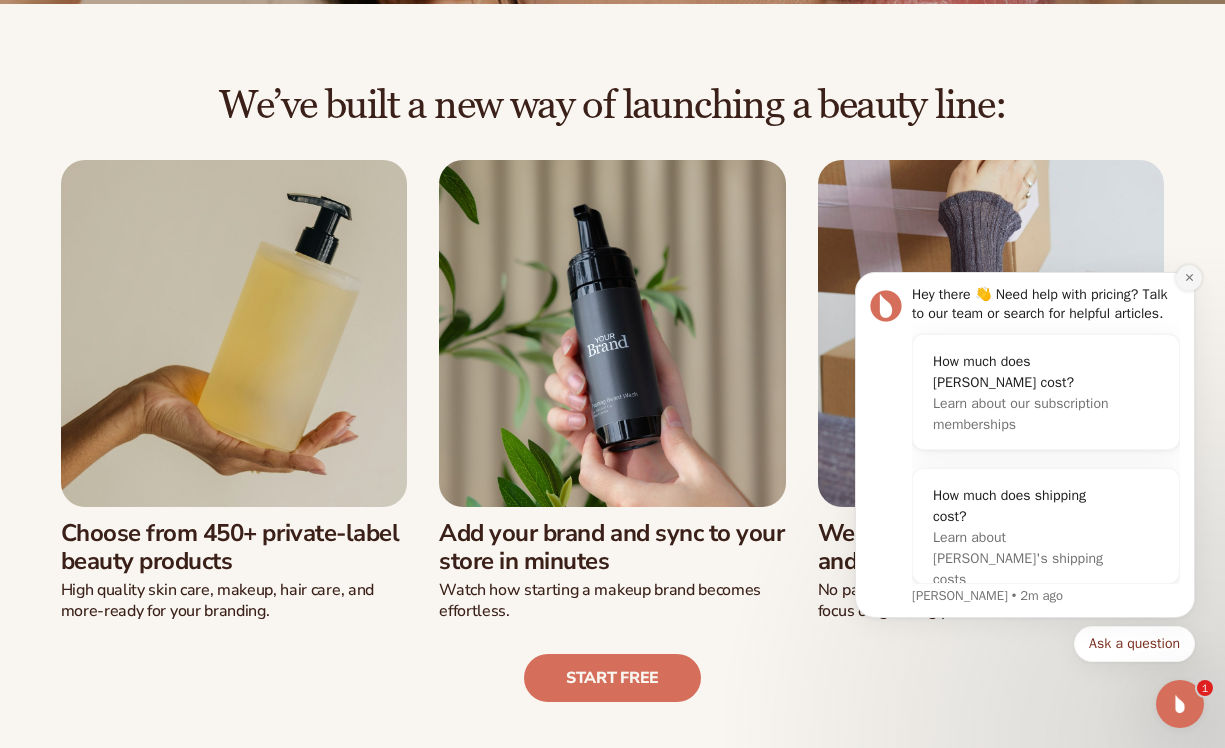 click 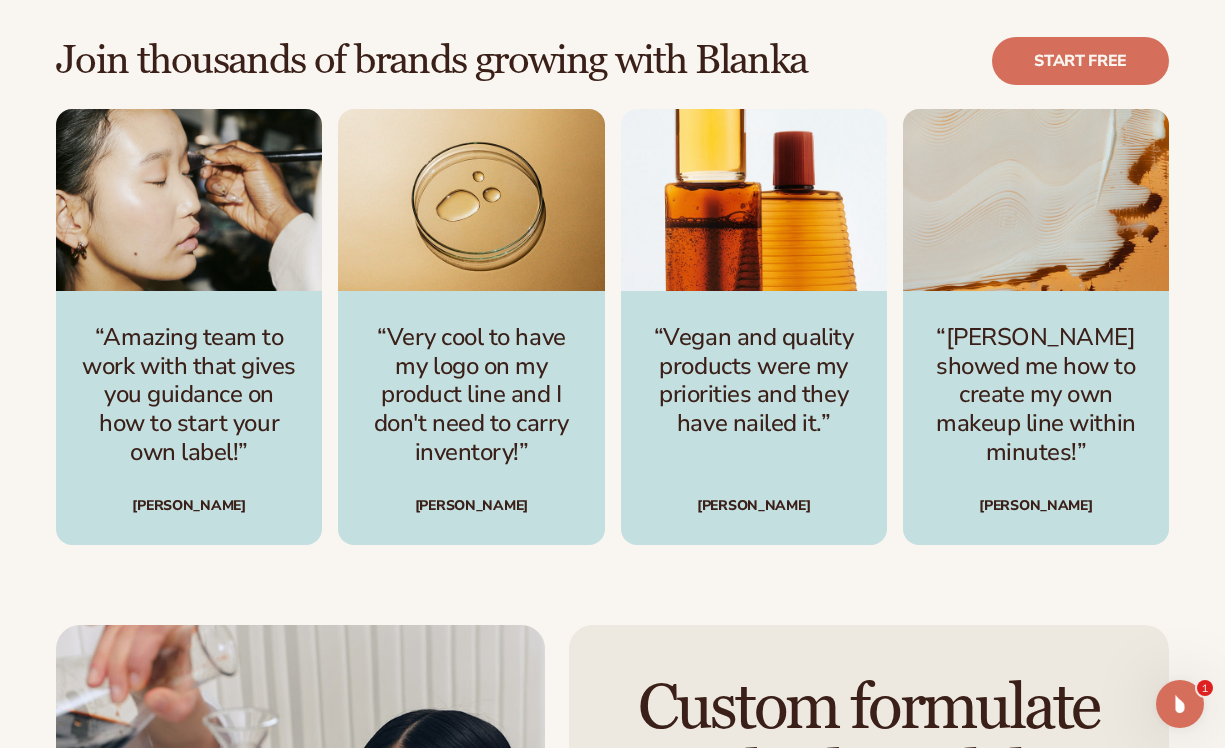 scroll, scrollTop: 2941, scrollLeft: 0, axis: vertical 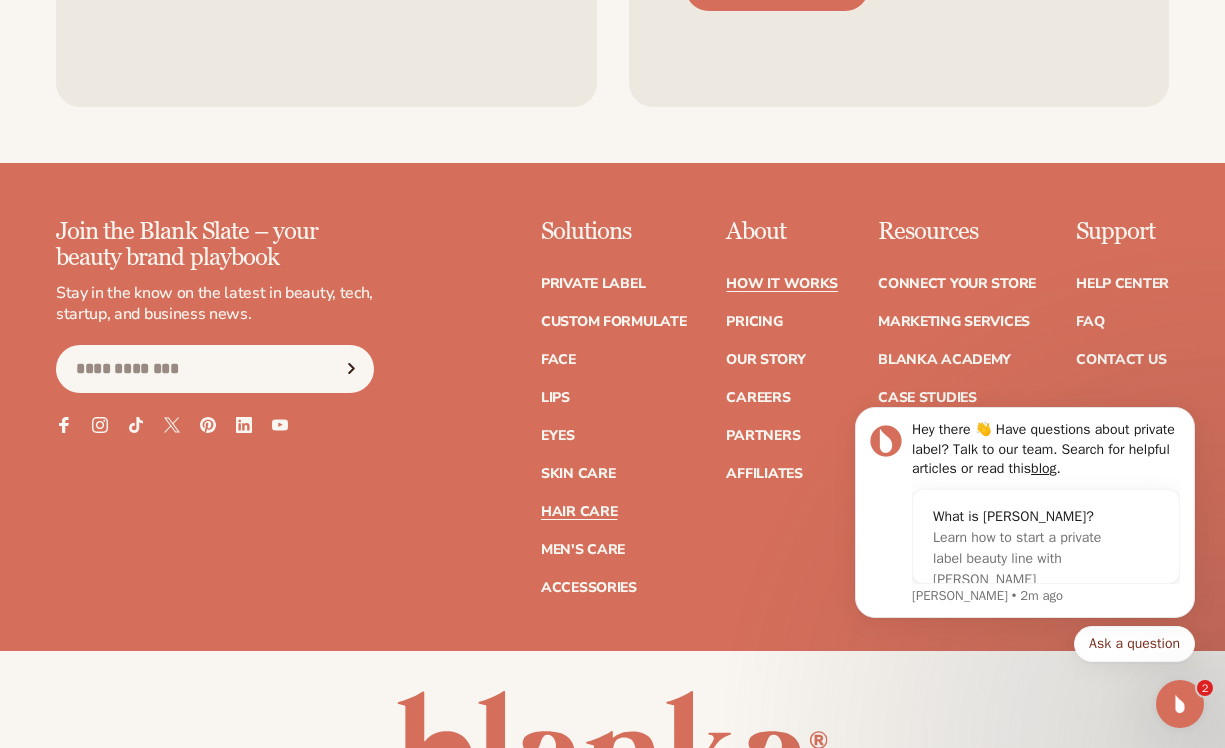 click on "Hair Care" at bounding box center [579, 512] 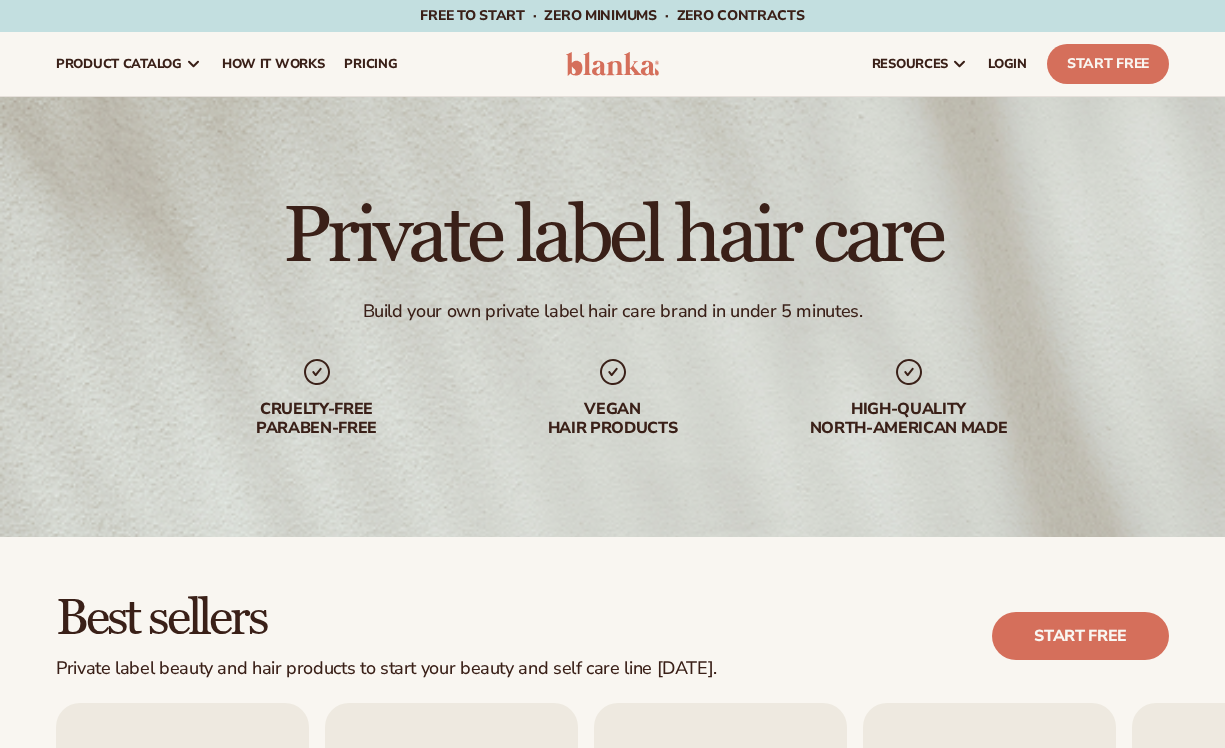 scroll, scrollTop: 0, scrollLeft: 0, axis: both 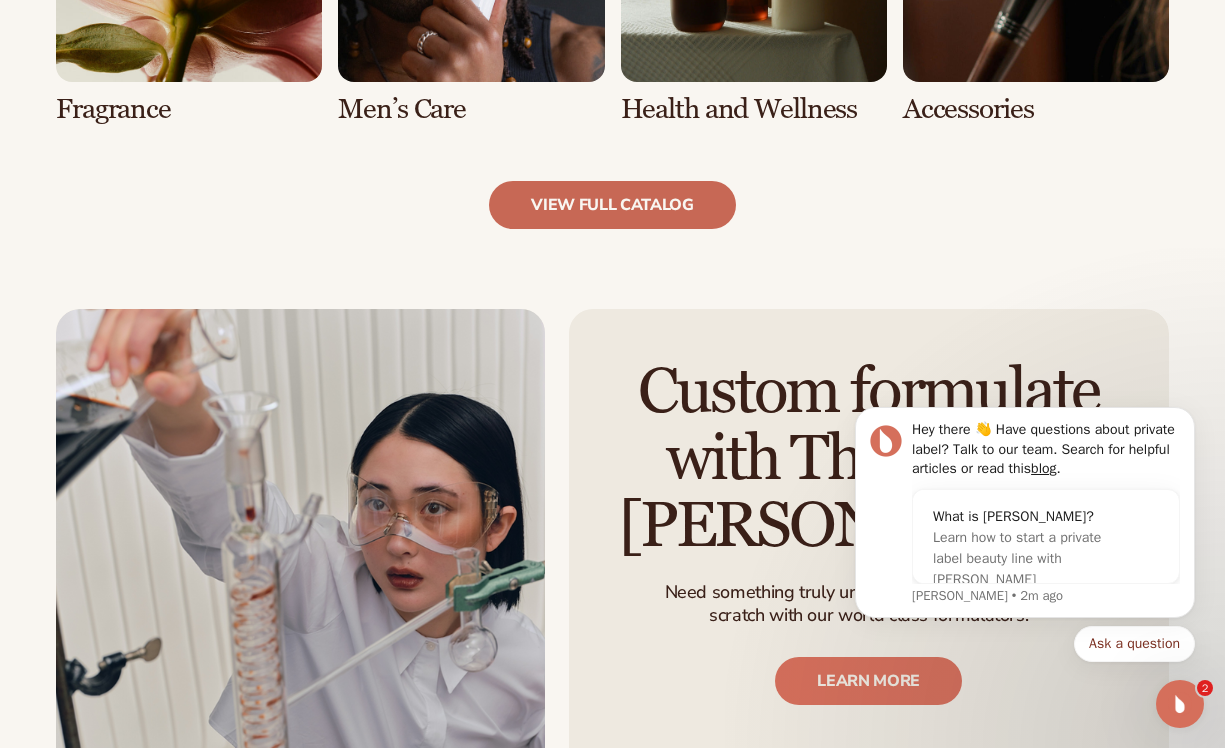 click on "view full catalog" at bounding box center [612, 205] 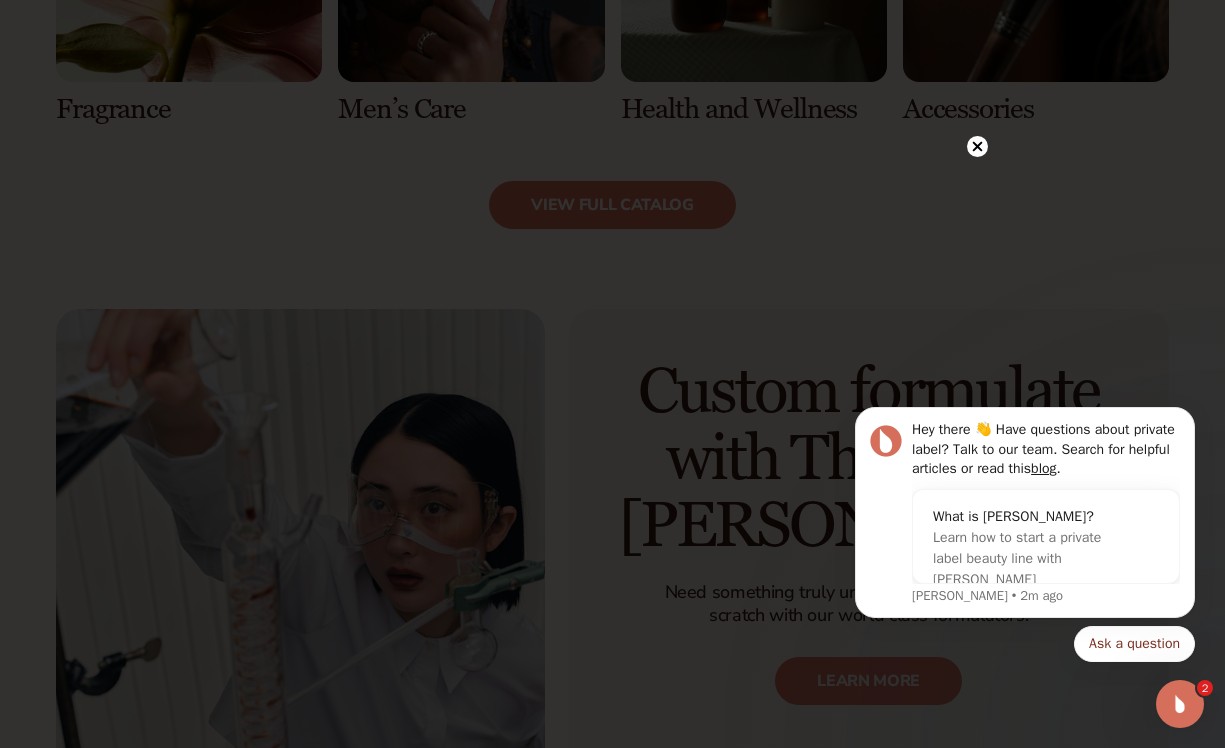 click 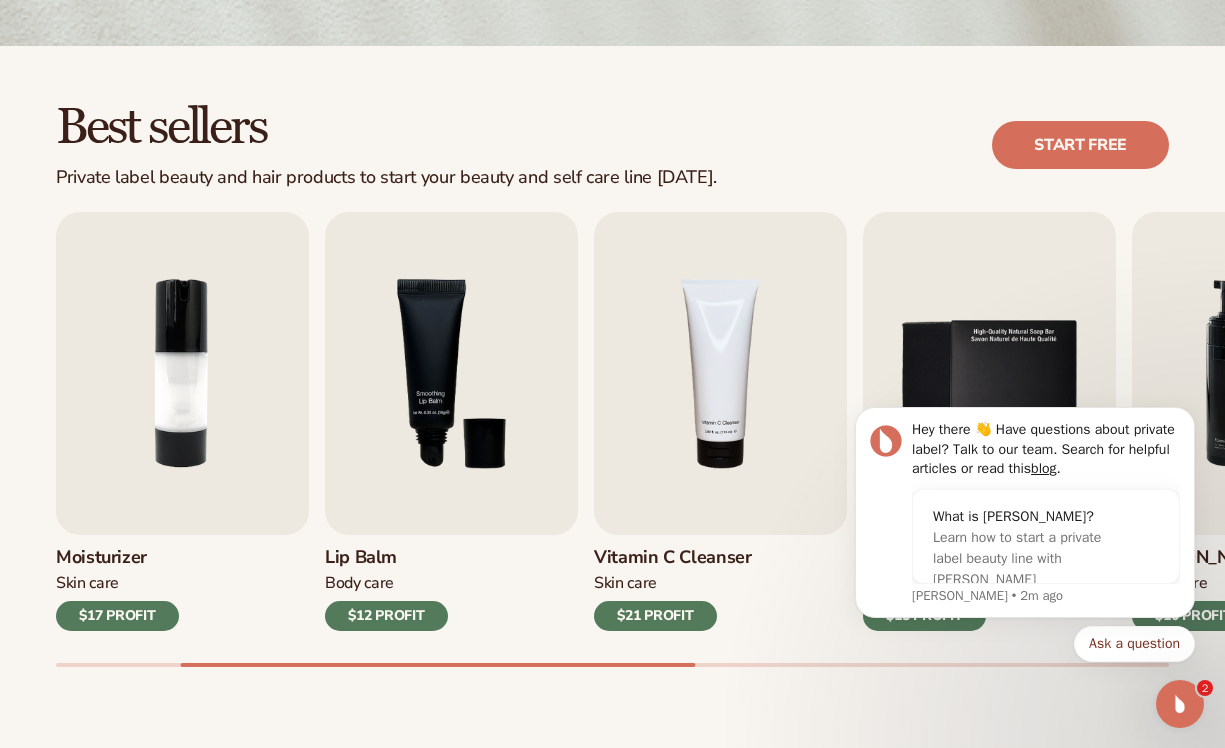 scroll, scrollTop: 704, scrollLeft: 0, axis: vertical 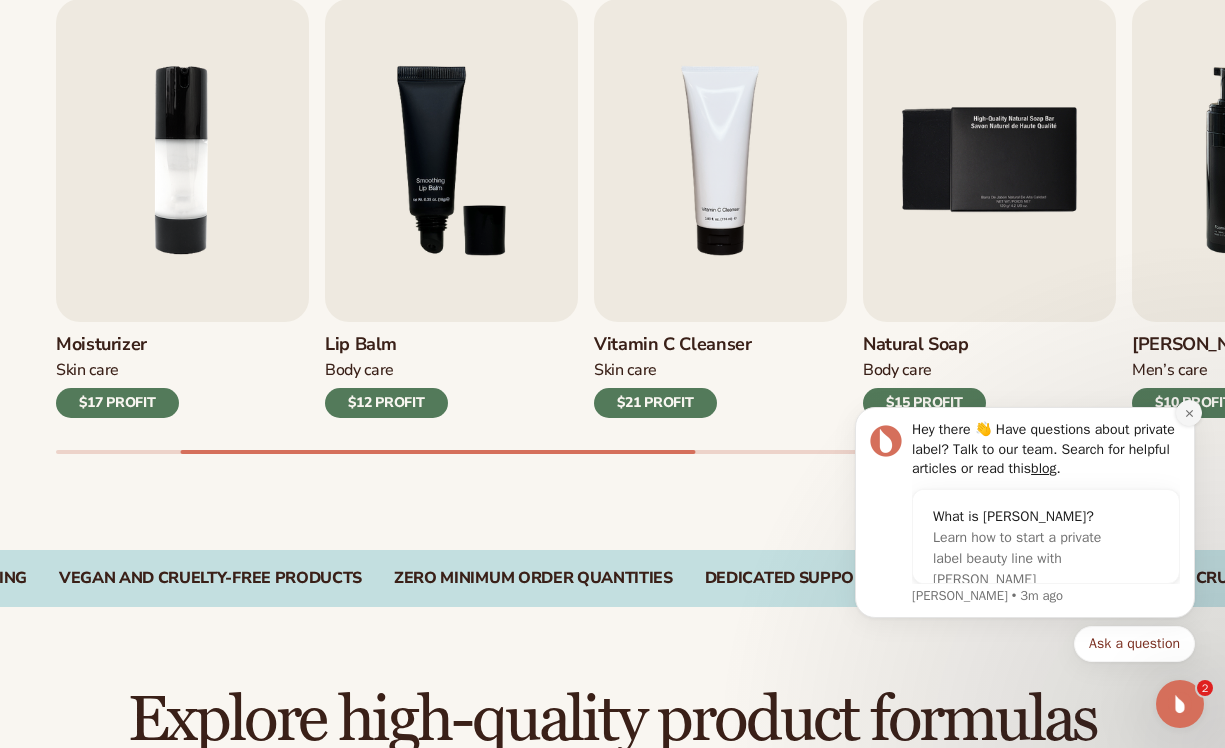 click 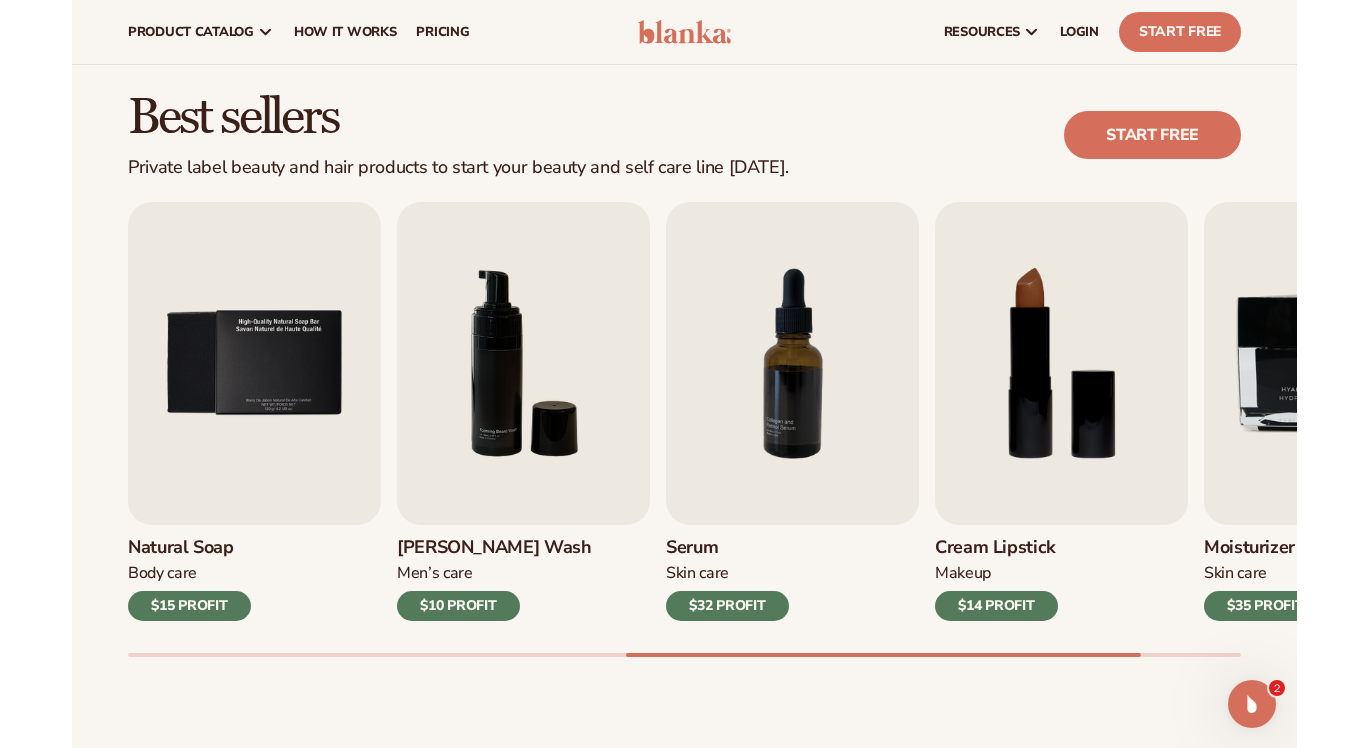 scroll, scrollTop: 333, scrollLeft: 0, axis: vertical 